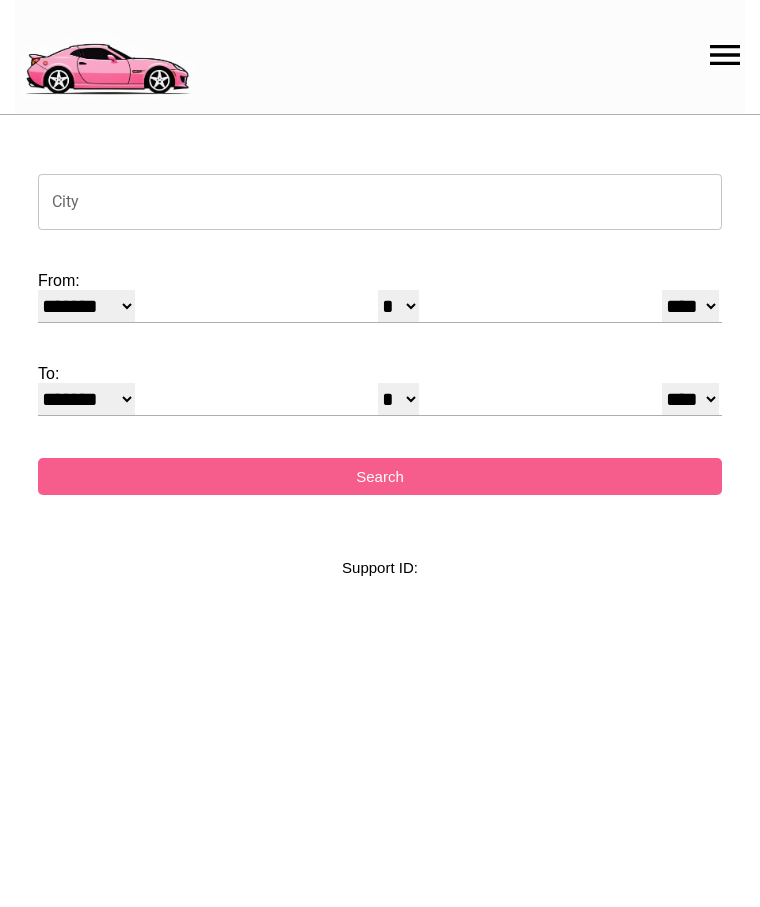 select on "*" 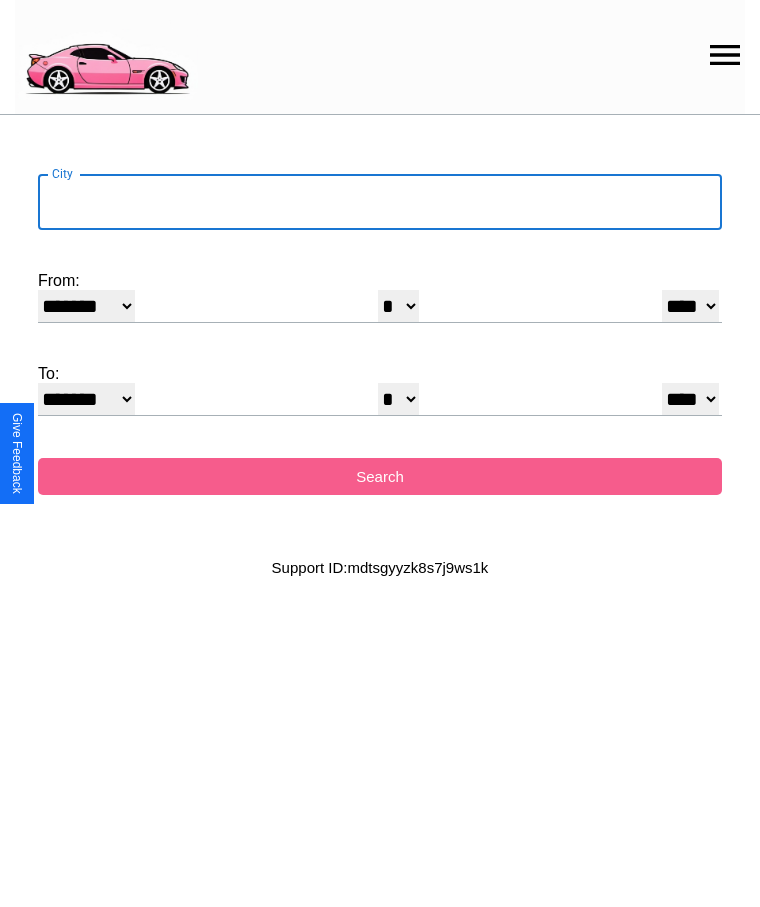 click on "City" at bounding box center (380, 202) 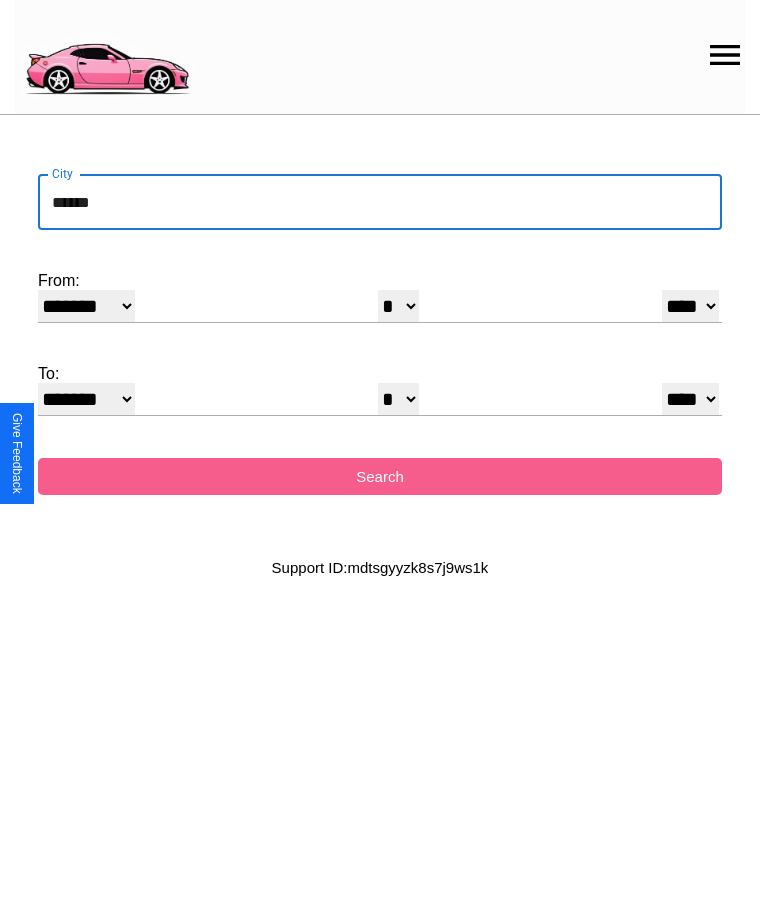 type on "******" 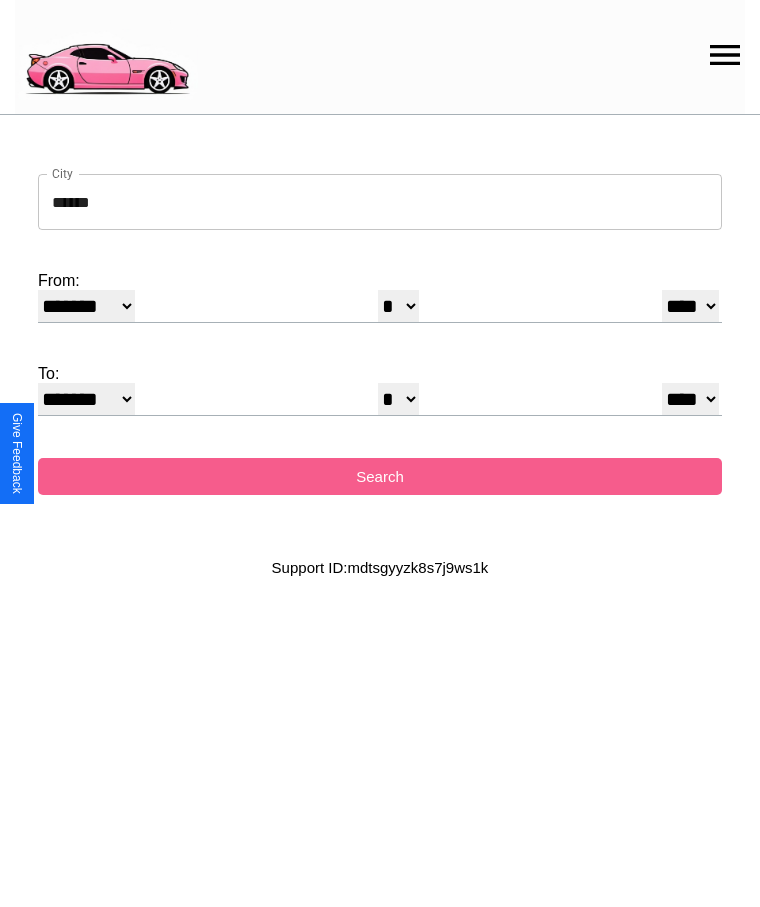 select on "**" 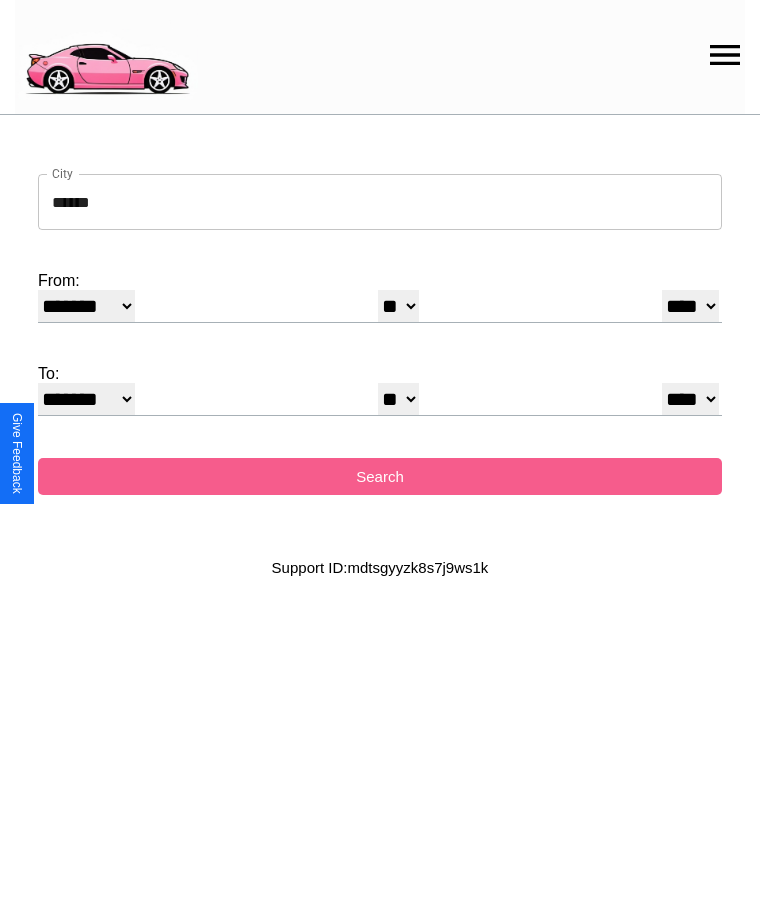 click on "* * * * * * * * * ** ** ** ** ** ** ** ** ** ** ** ** ** ** ** ** ** ** ** ** **" at bounding box center [398, 399] 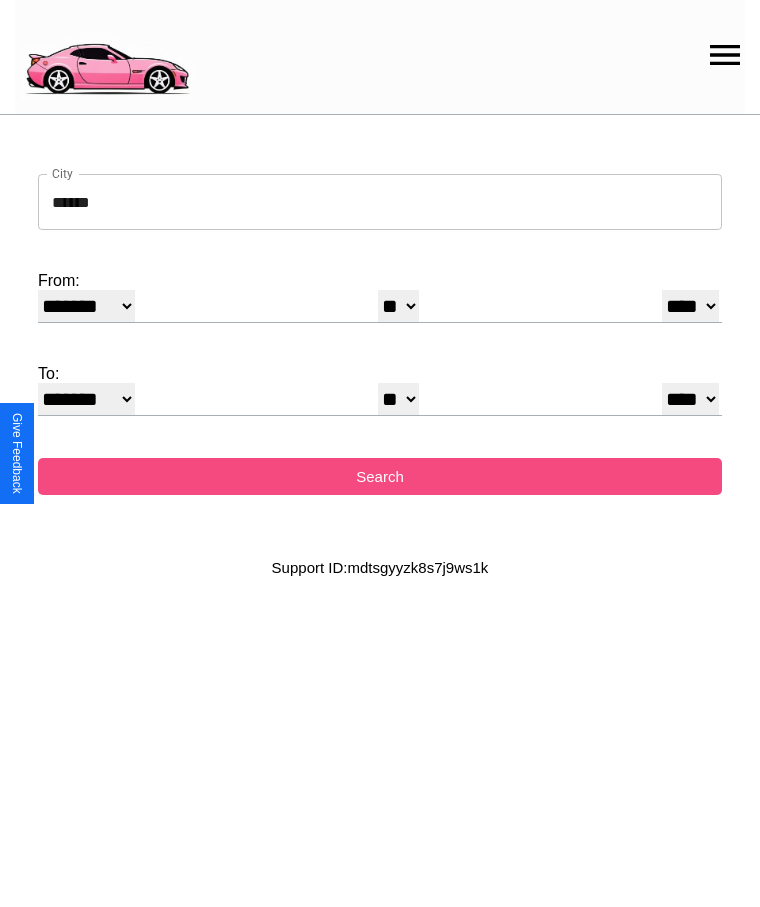 click on "Search" at bounding box center [380, 476] 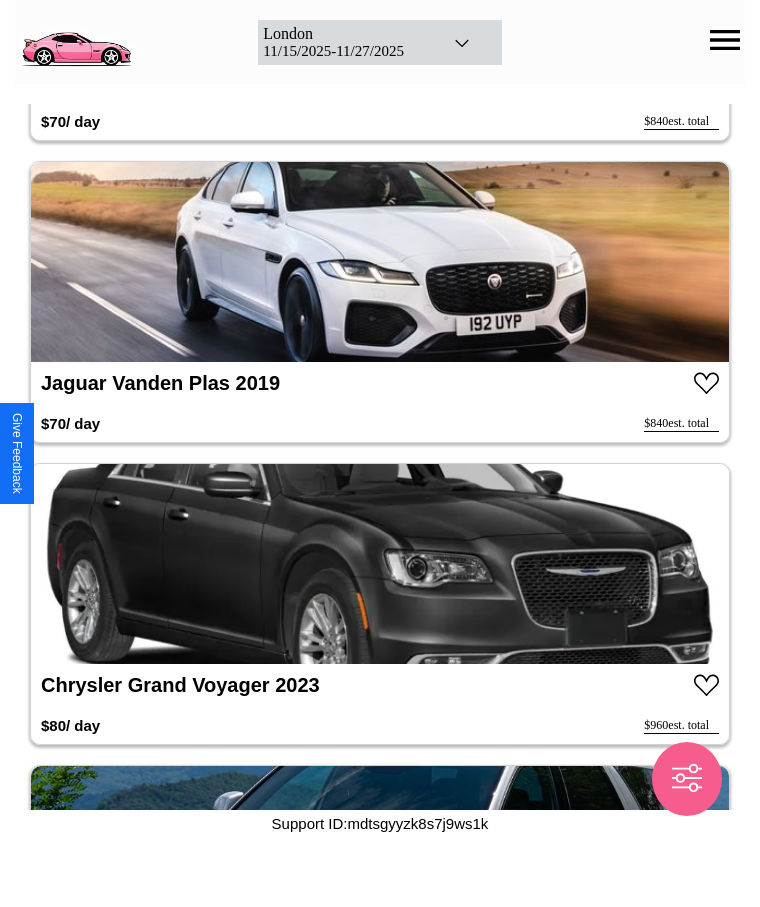 scroll, scrollTop: 1328, scrollLeft: 0, axis: vertical 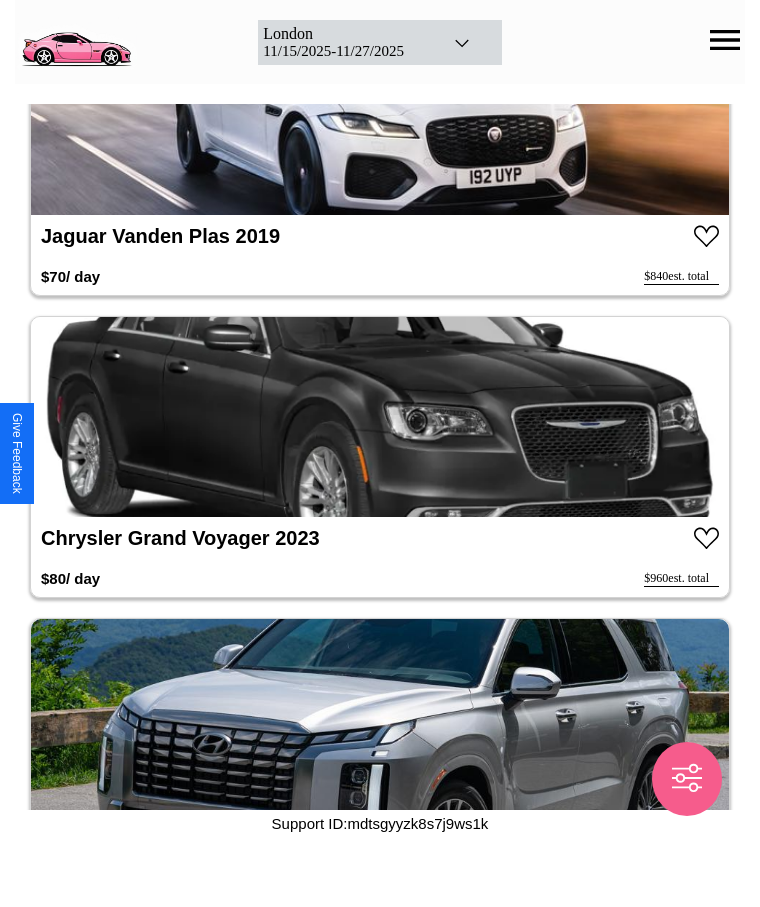 click at bounding box center (380, 417) 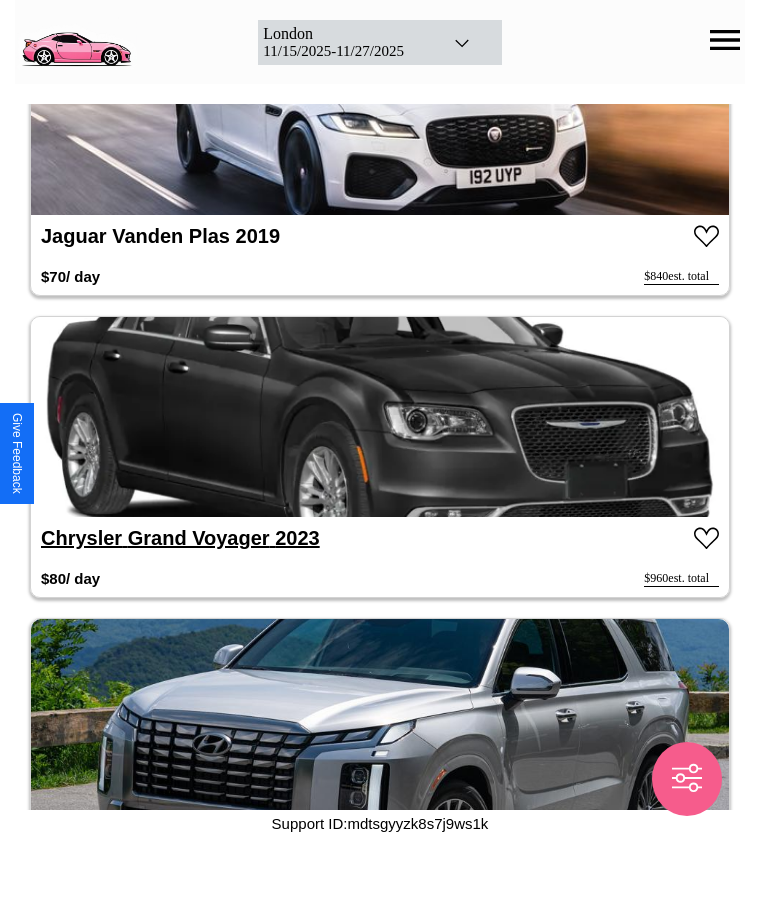 click on "Chrysler   Grand Voyager   2023" at bounding box center (180, 538) 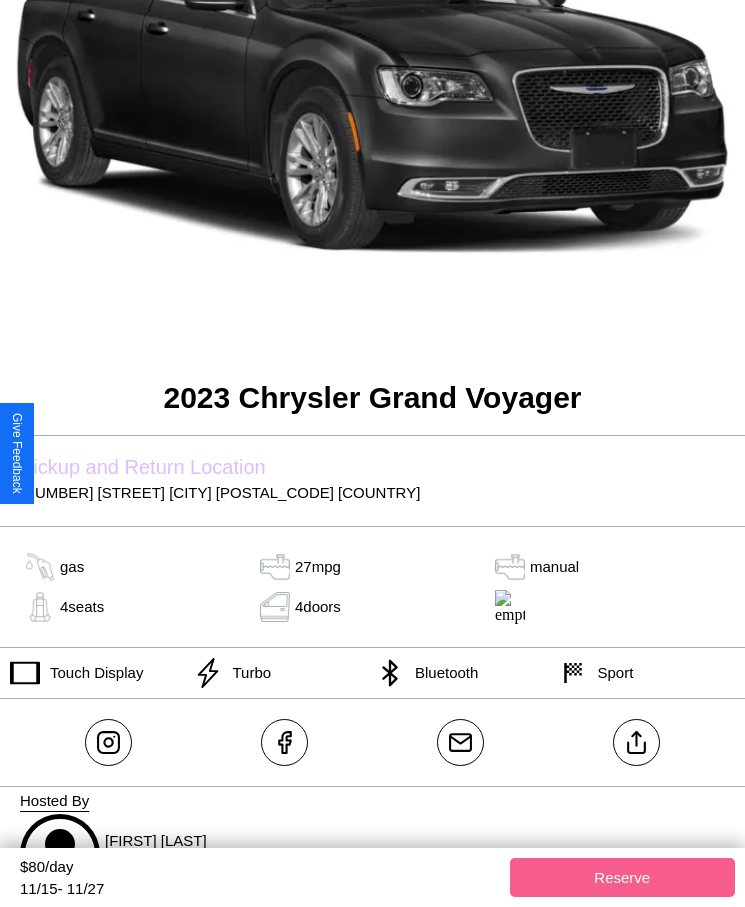 scroll, scrollTop: 346, scrollLeft: 0, axis: vertical 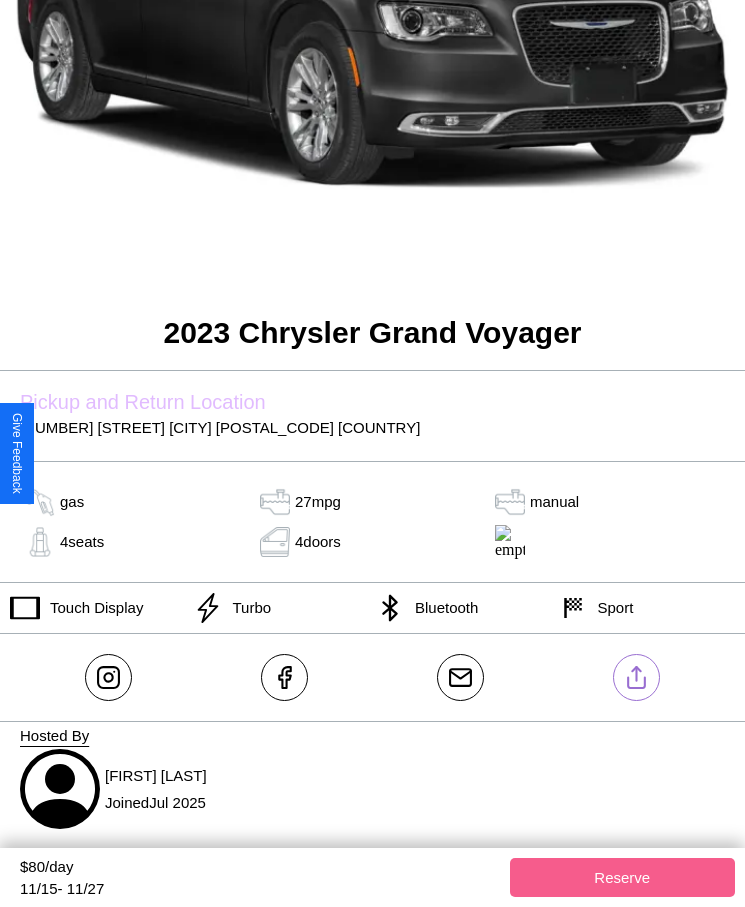 click 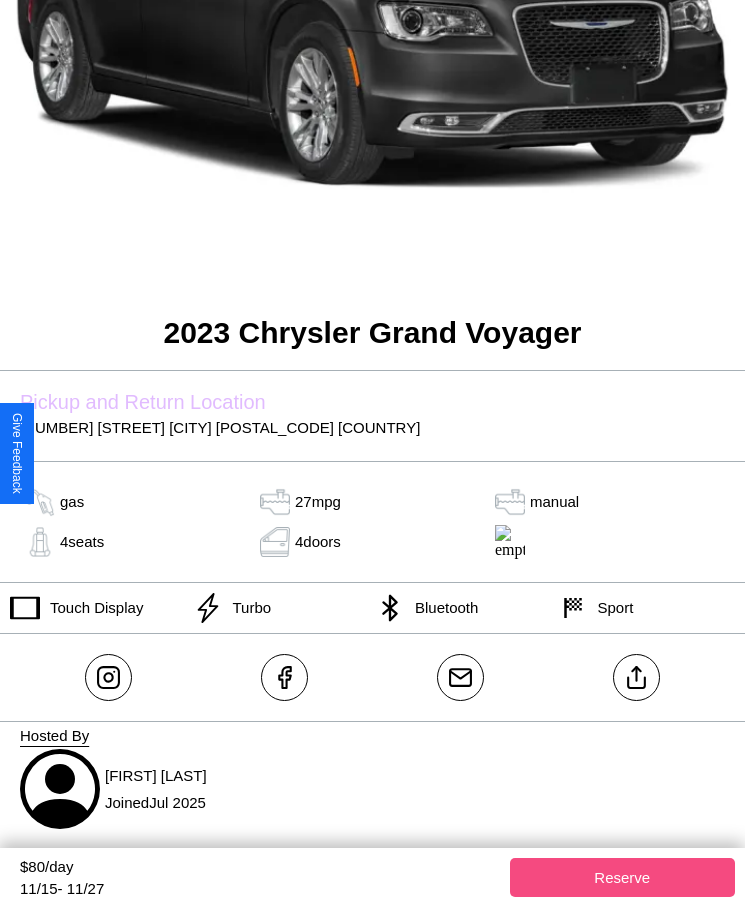 click on "Reserve" at bounding box center [623, 877] 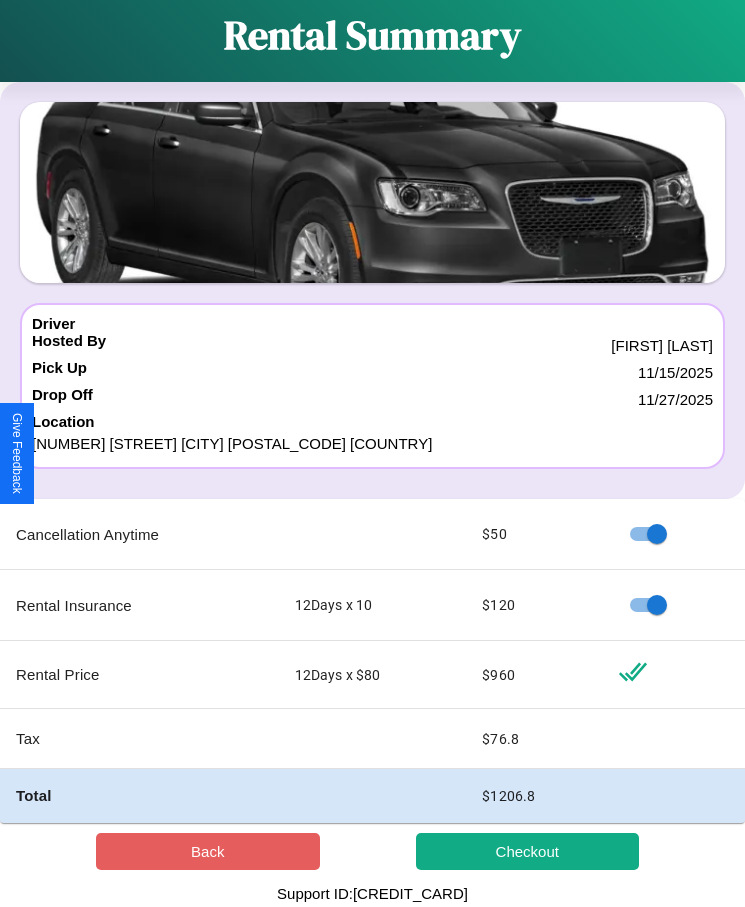 scroll, scrollTop: 0, scrollLeft: 0, axis: both 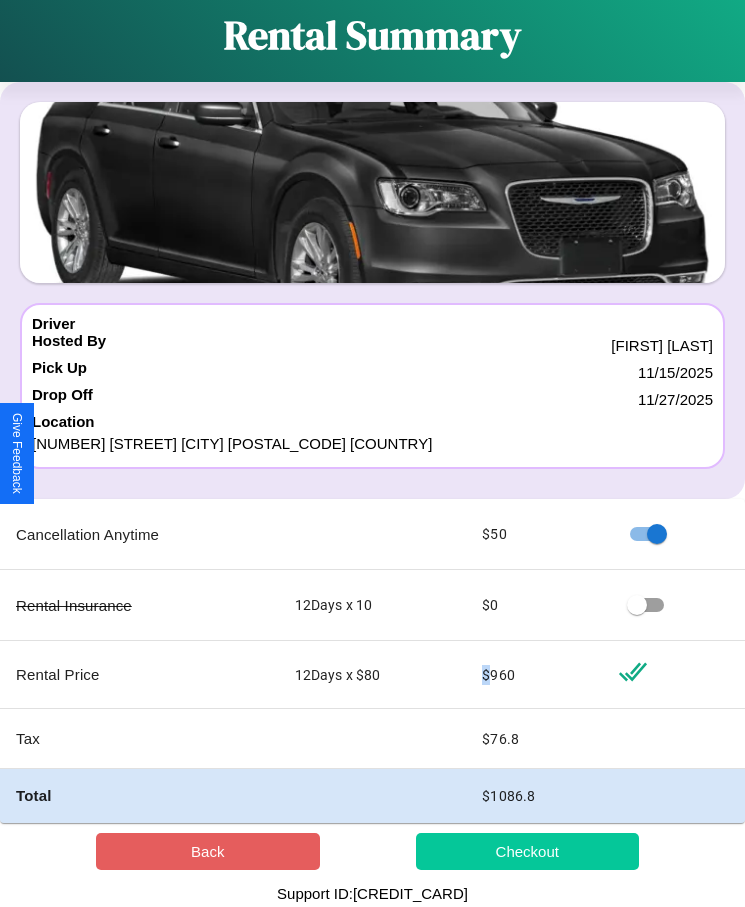 click on "Checkout" at bounding box center (528, 851) 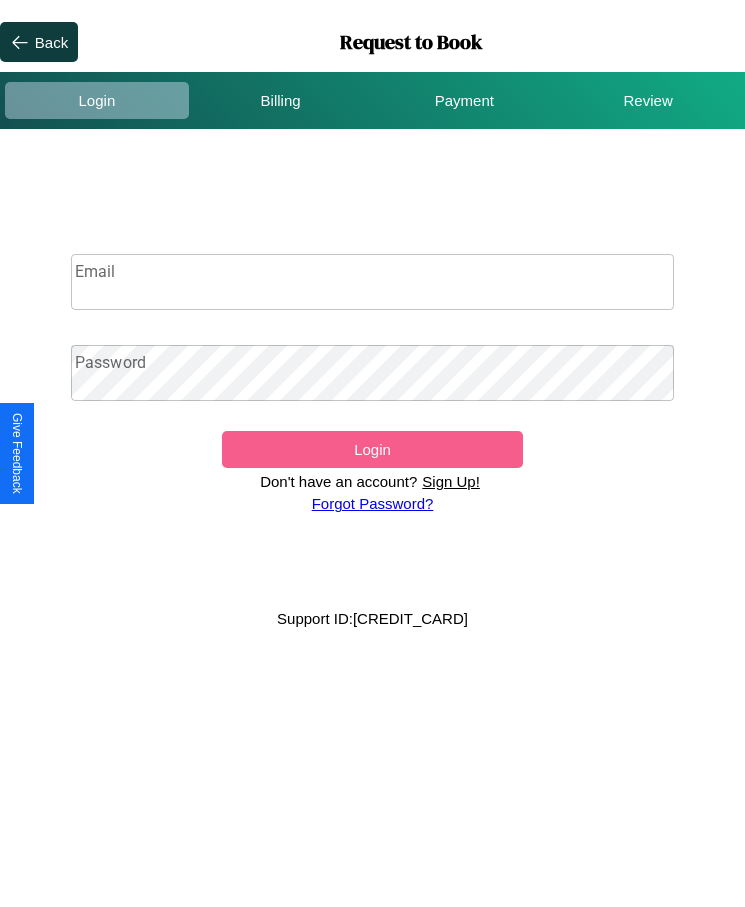scroll, scrollTop: 0, scrollLeft: 0, axis: both 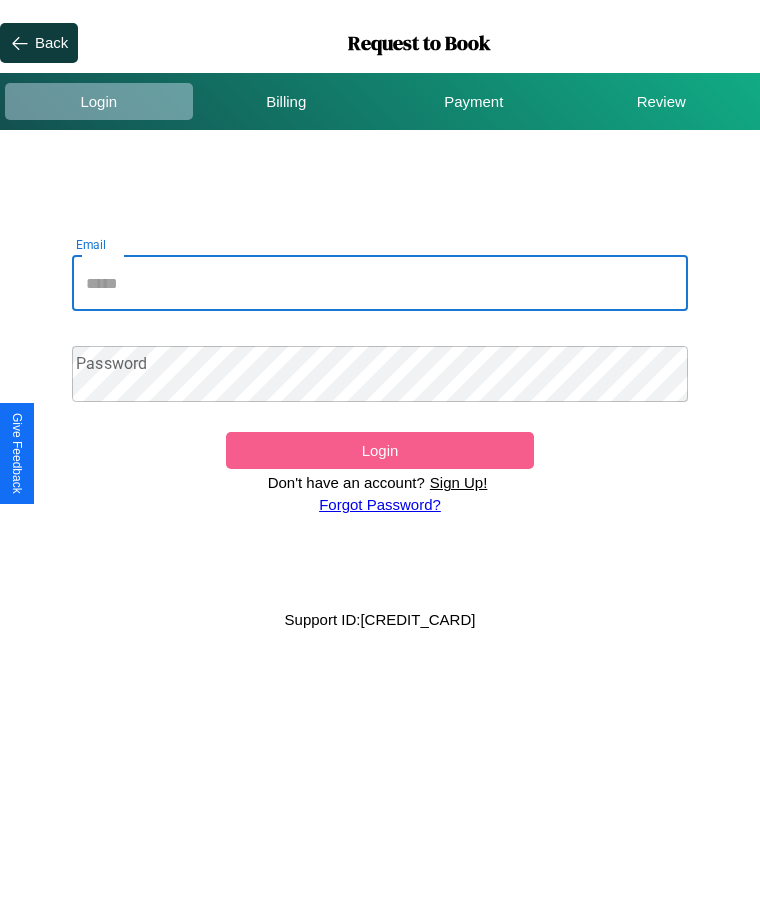 click on "Email" at bounding box center (380, 283) 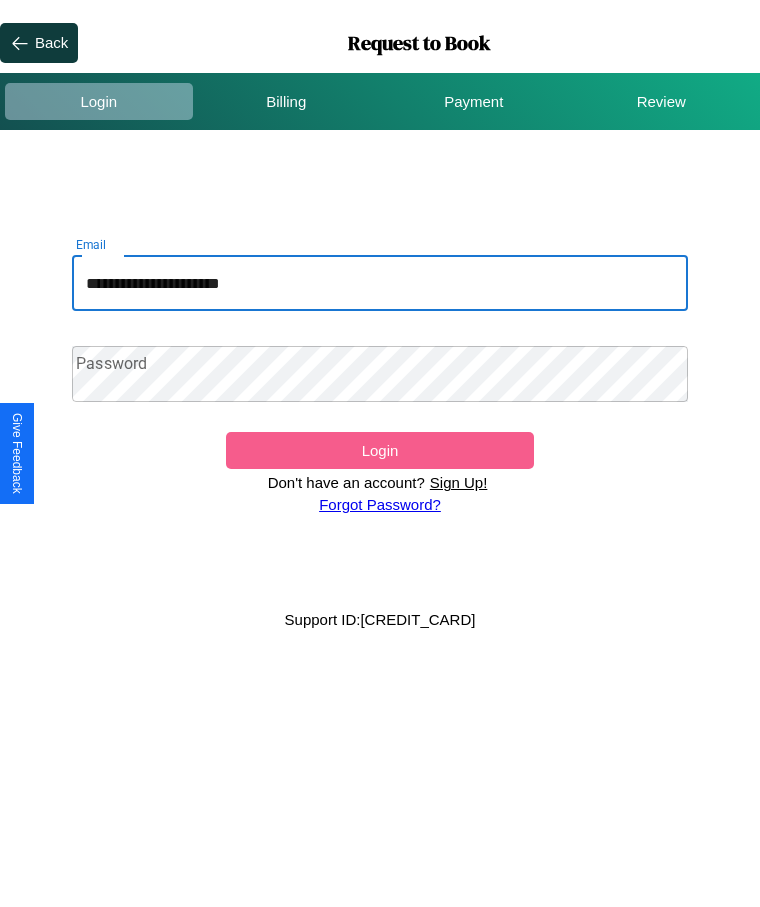 type on "**********" 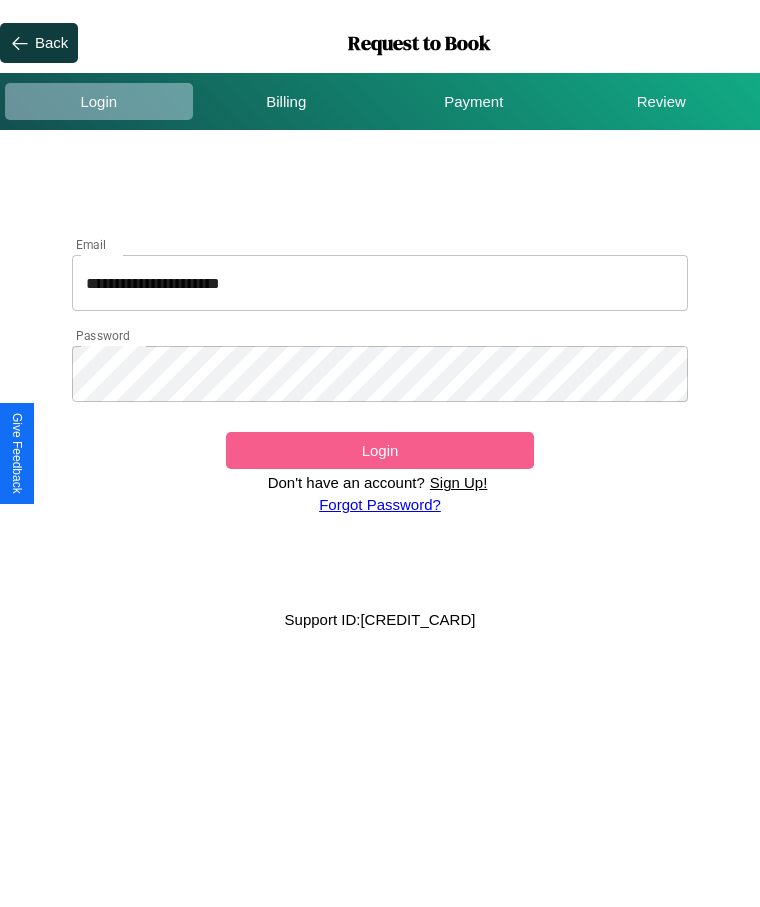 click on "Login" at bounding box center [380, 450] 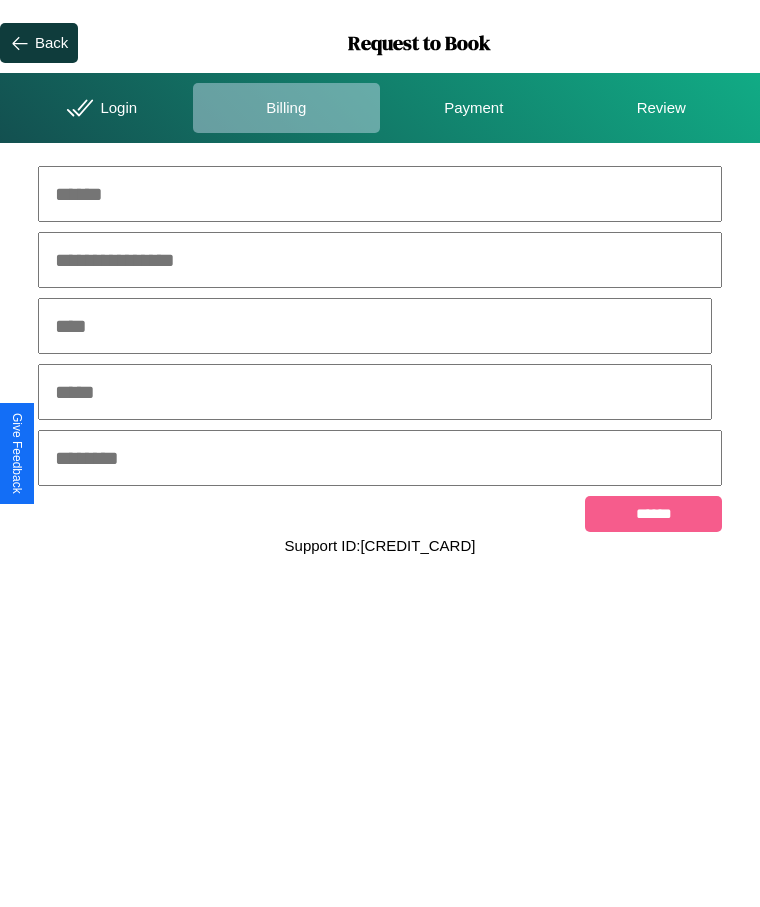 click at bounding box center (380, 194) 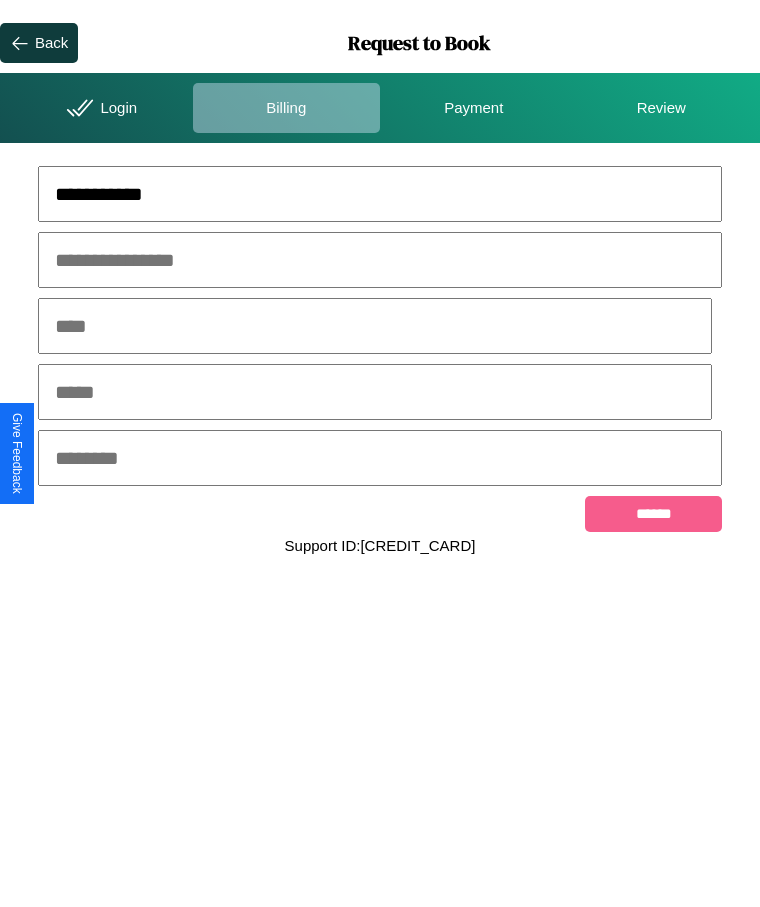 type on "**********" 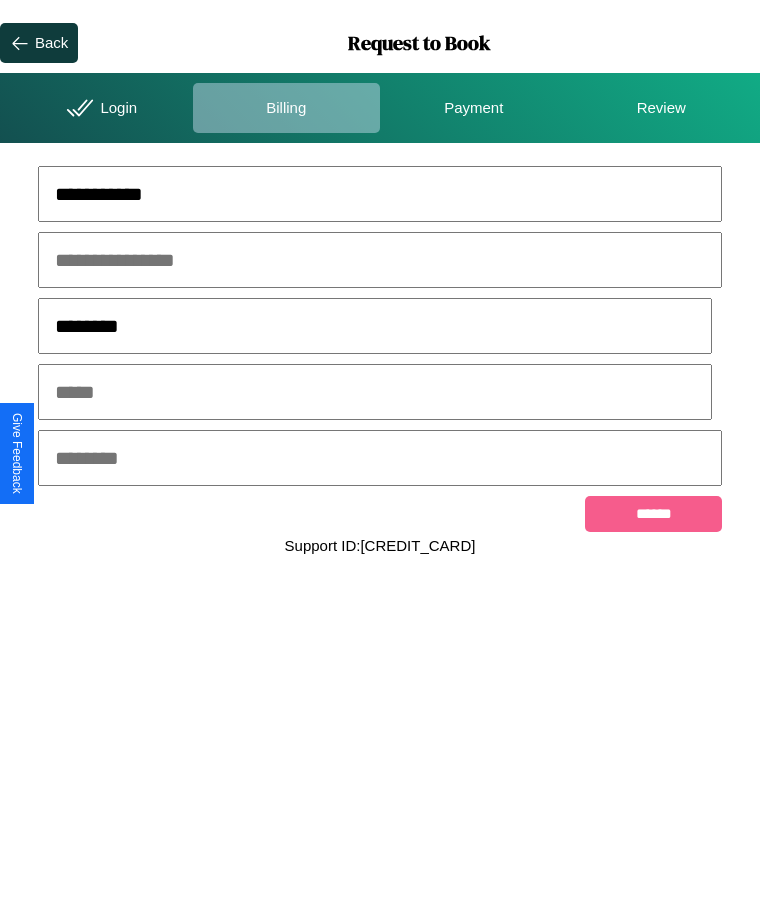 type on "********" 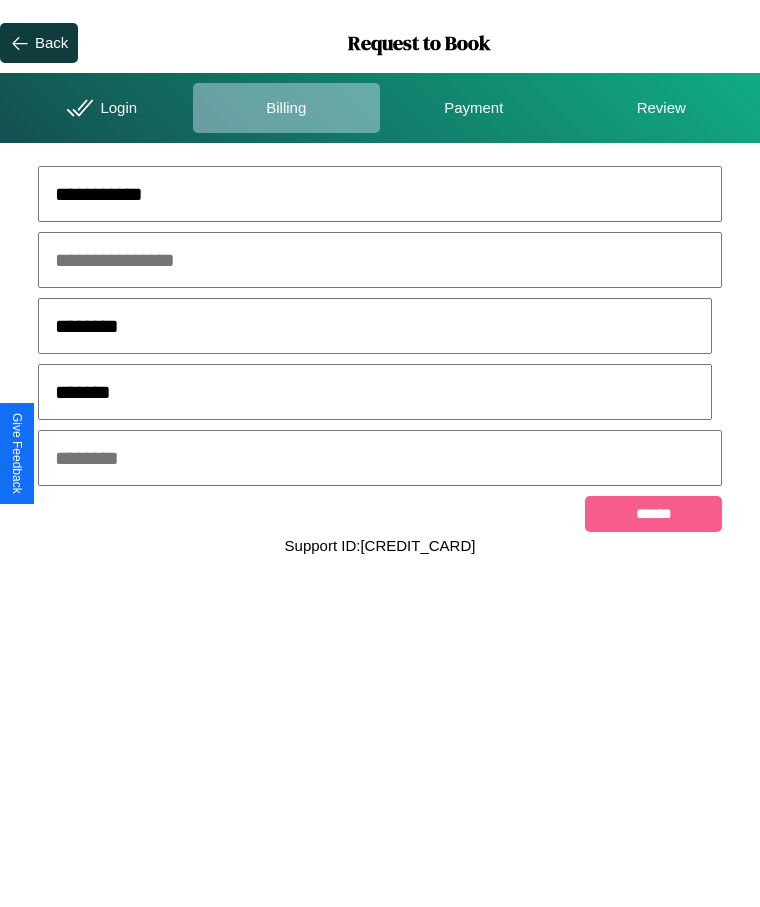 type on "*******" 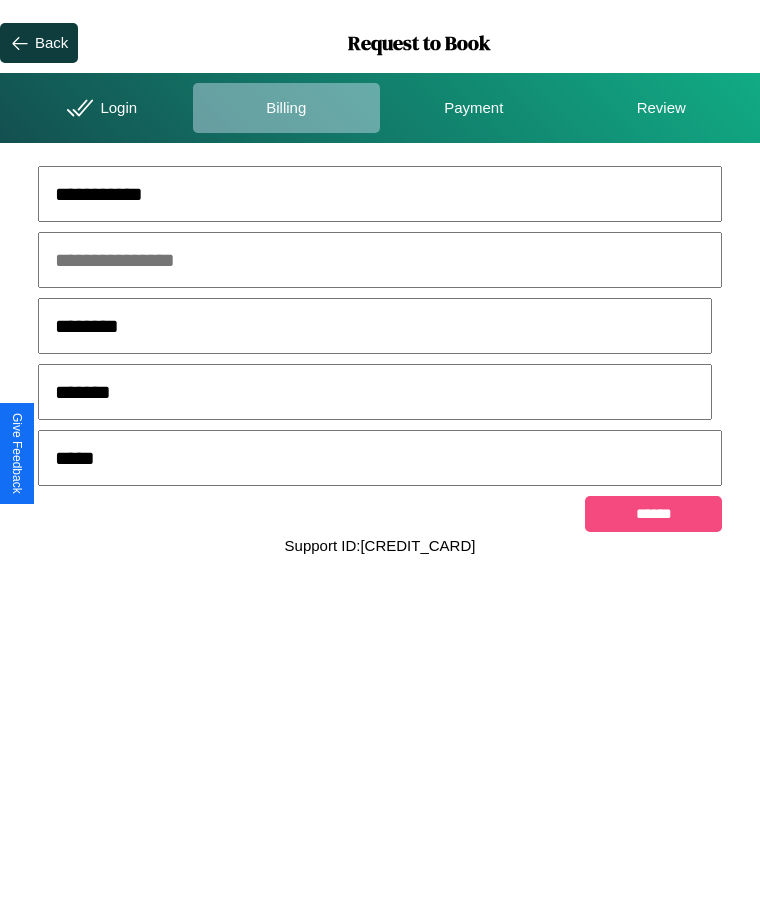 type on "*****" 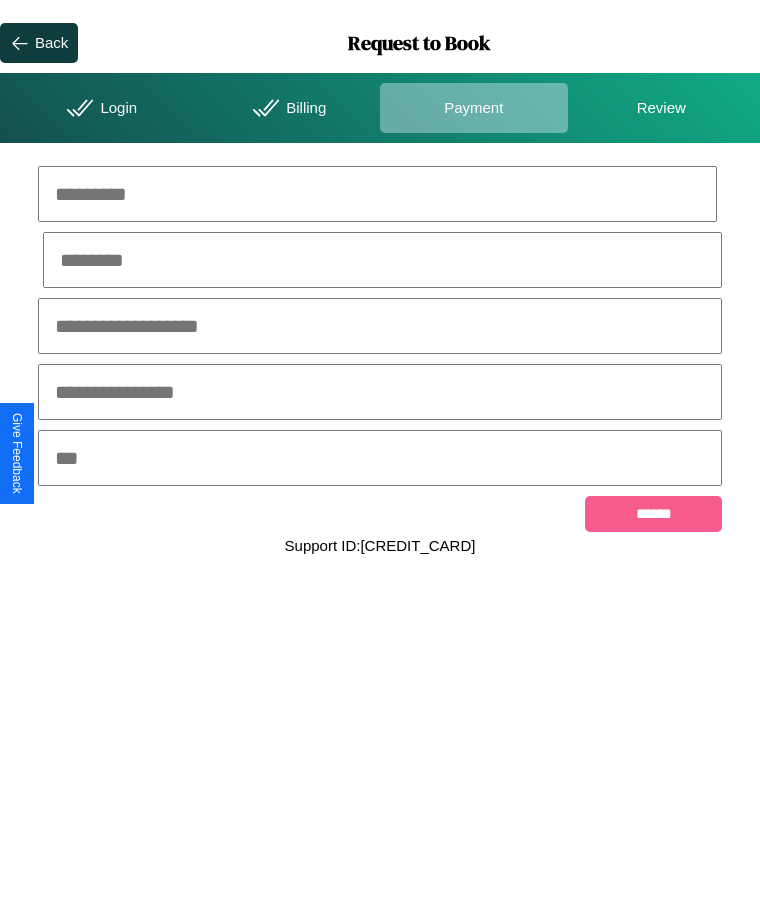 click at bounding box center [377, 194] 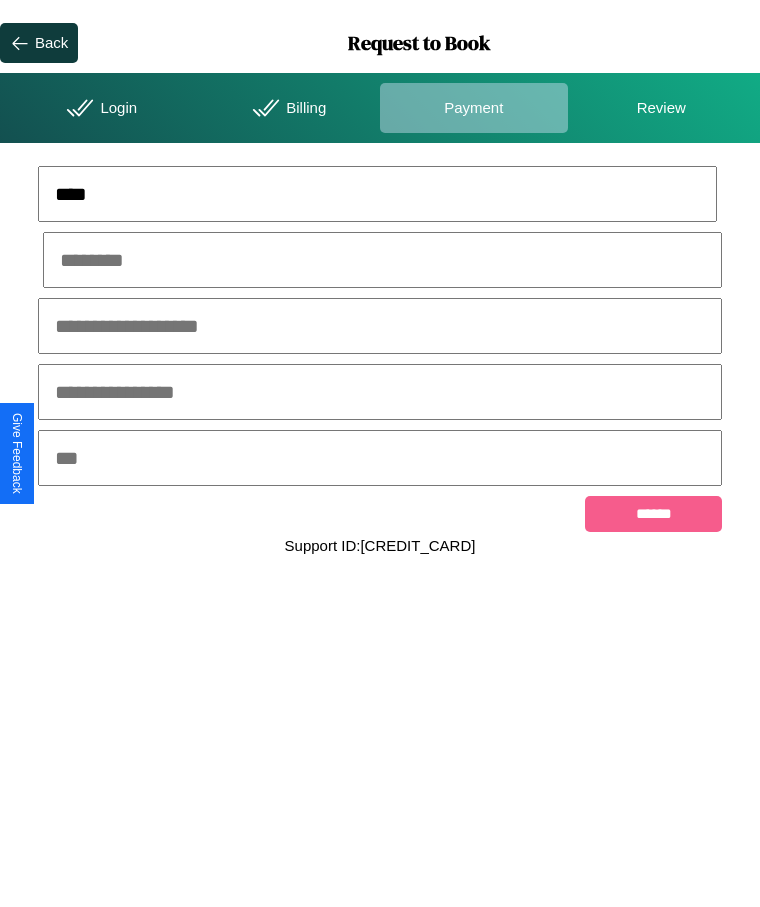 type on "****" 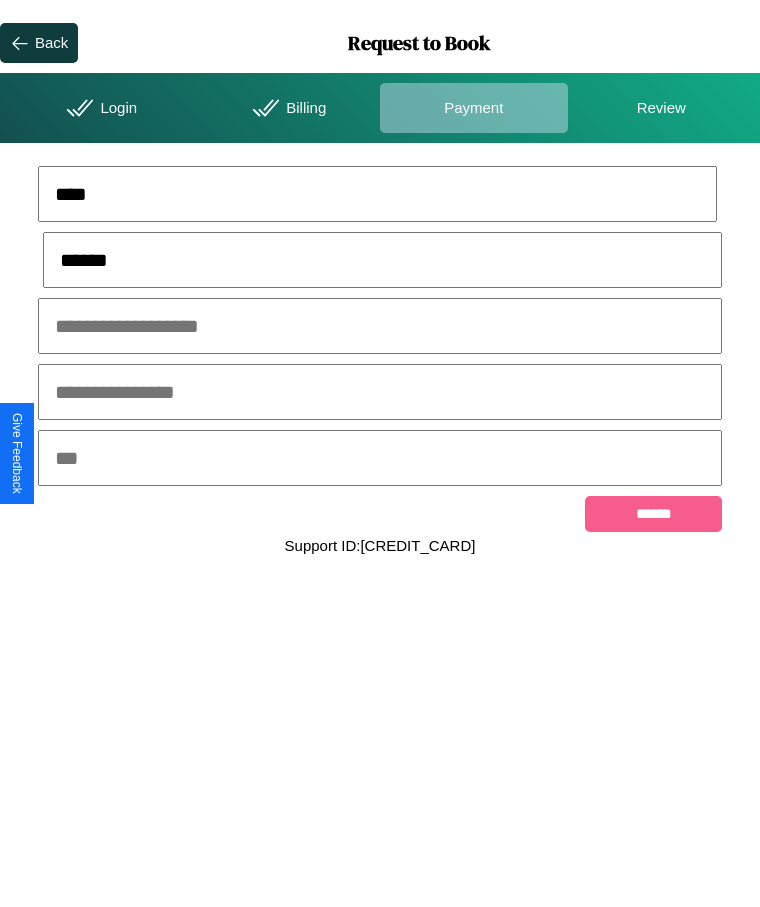 type on "******" 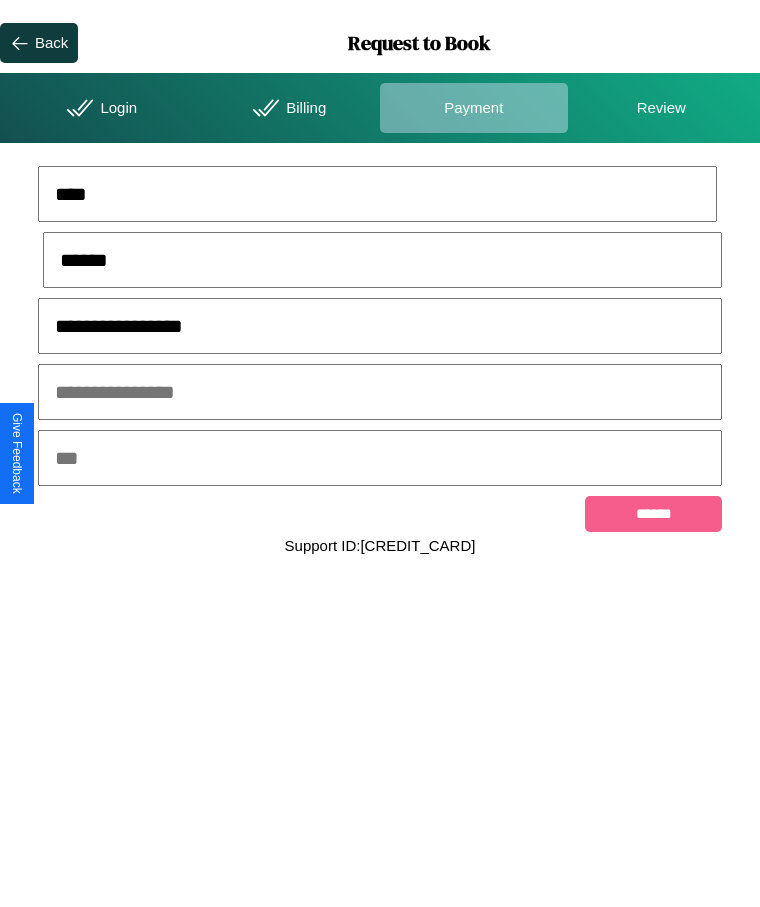 type on "**********" 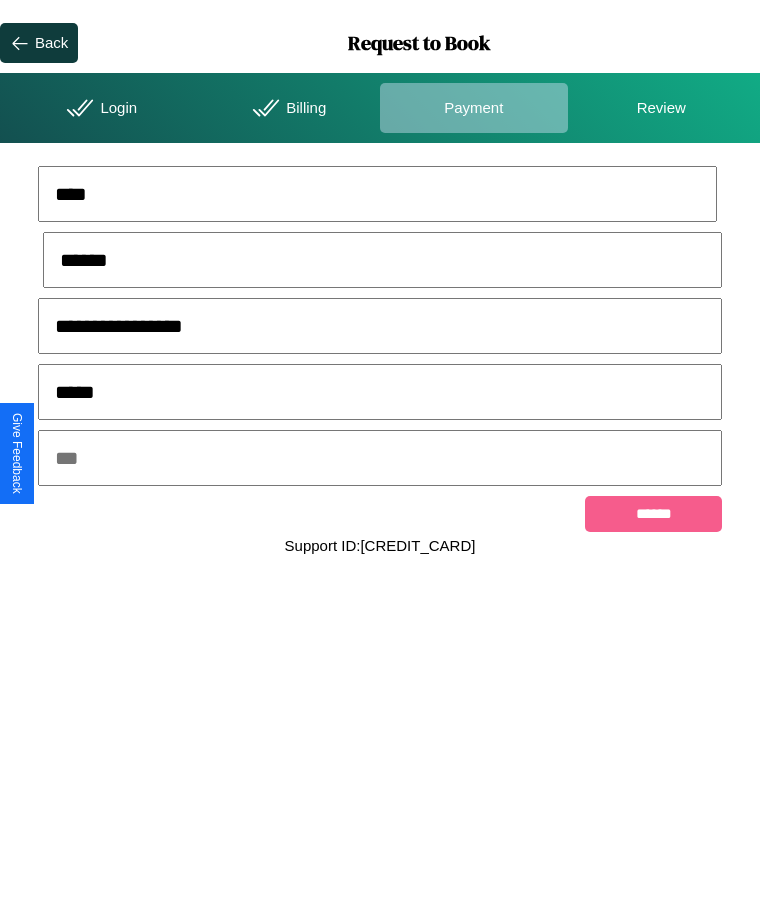 type on "*****" 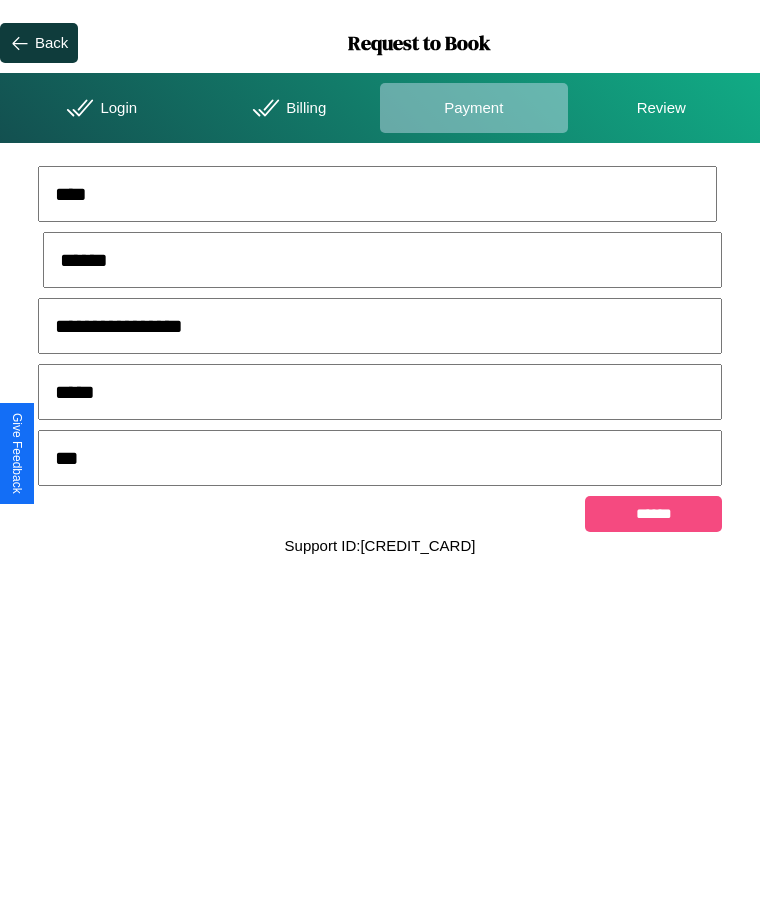 type on "***" 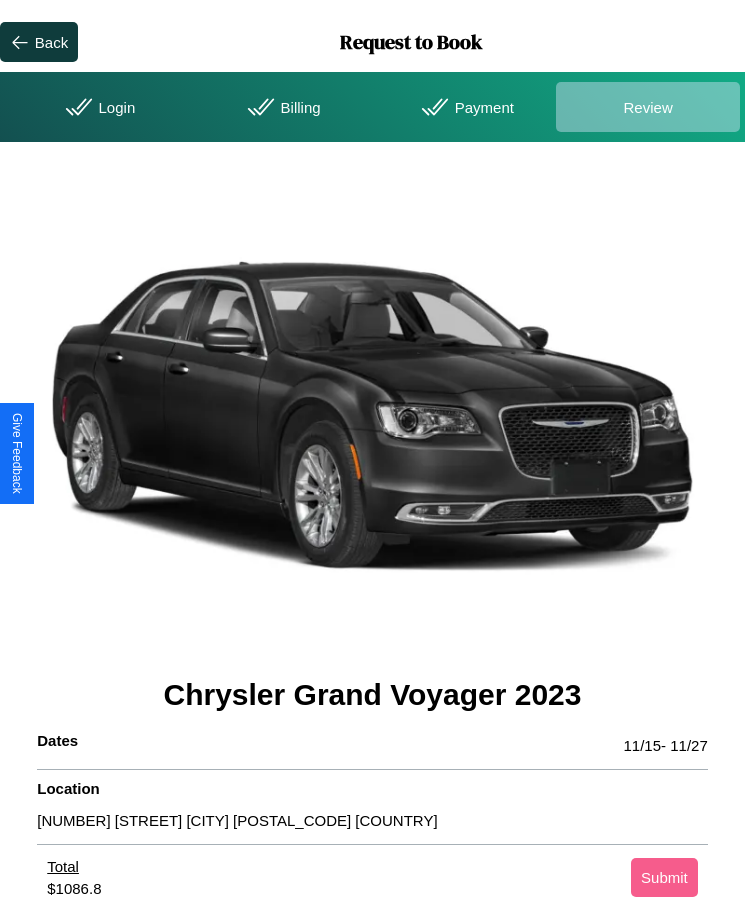 scroll, scrollTop: 2, scrollLeft: 0, axis: vertical 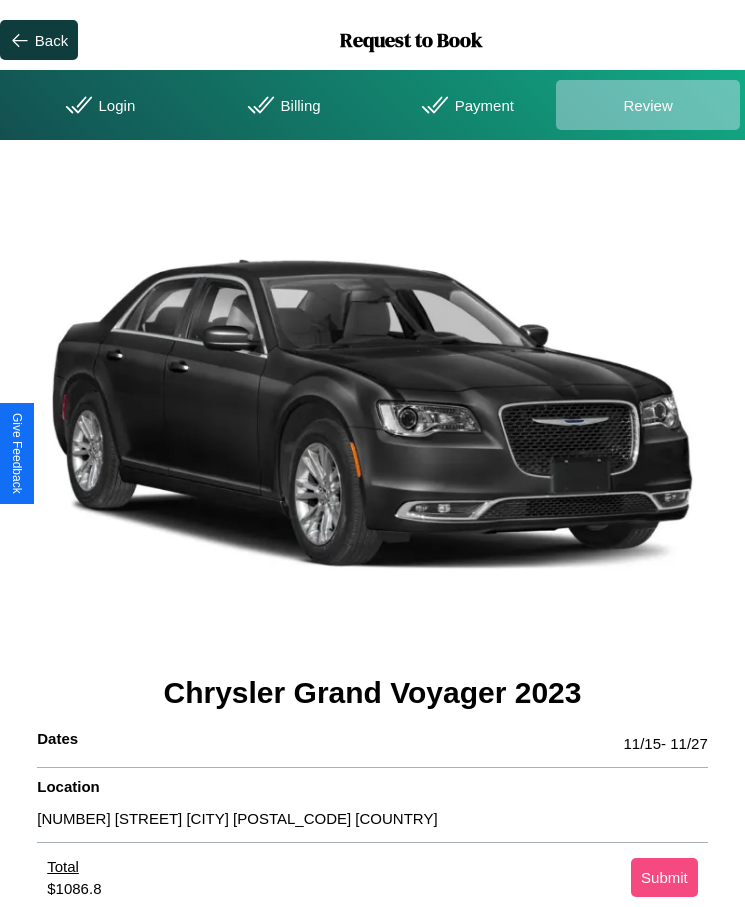 click on "Submit" at bounding box center (664, 877) 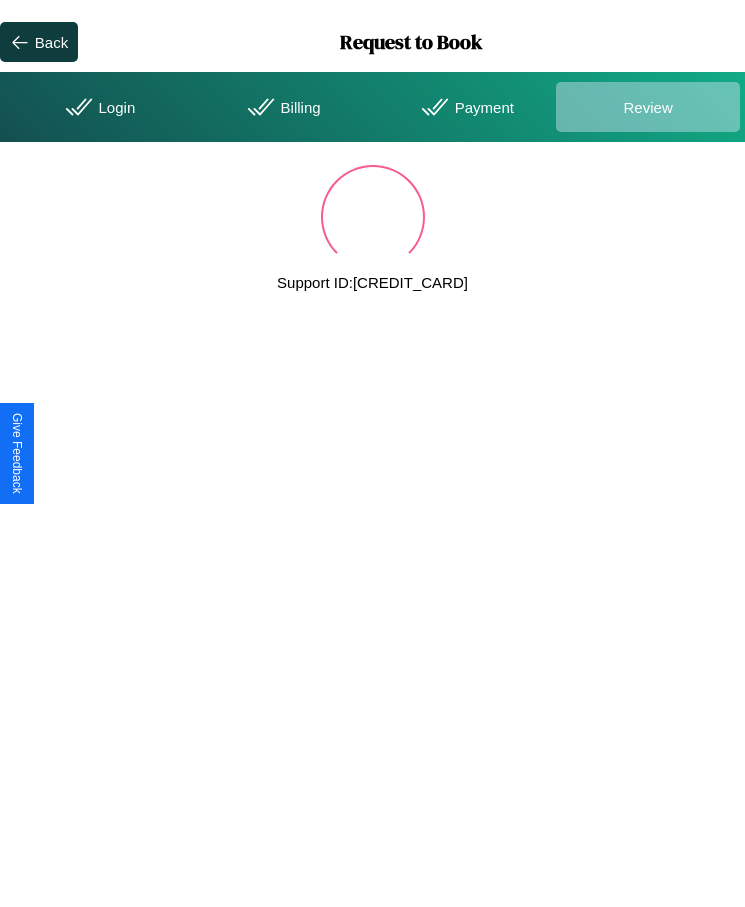 scroll, scrollTop: 0, scrollLeft: 0, axis: both 